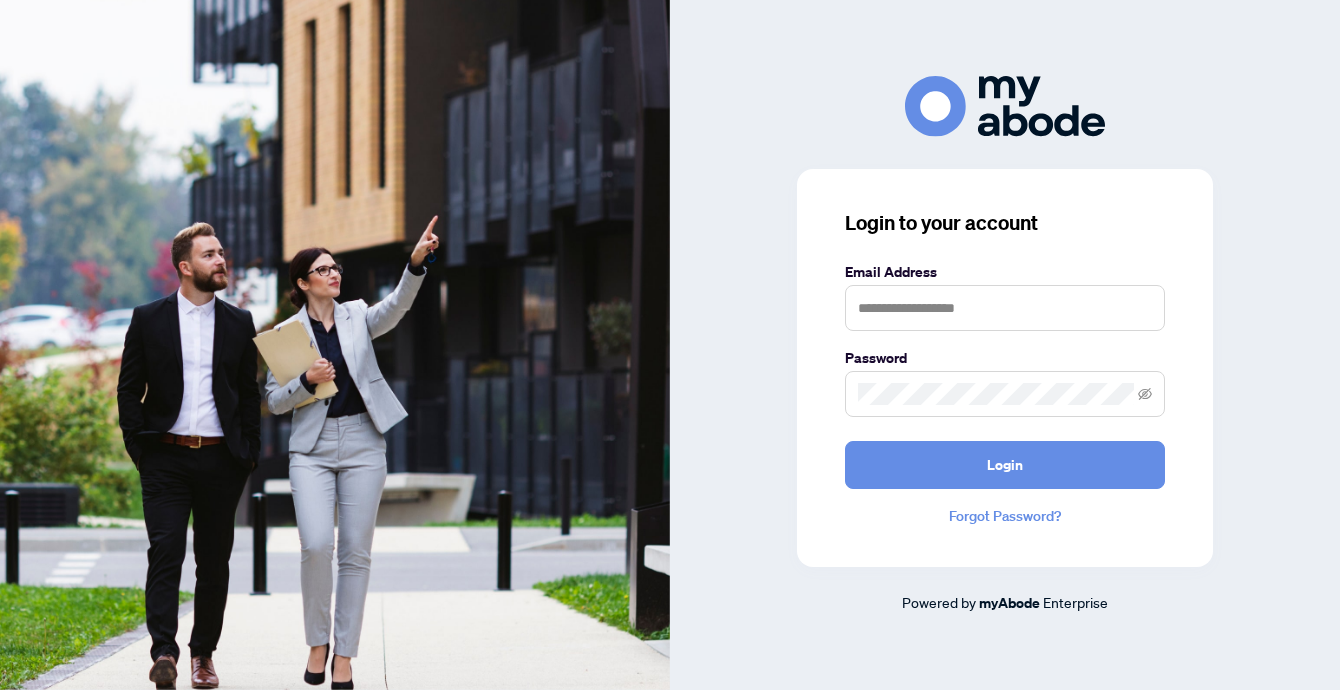 scroll, scrollTop: 0, scrollLeft: 0, axis: both 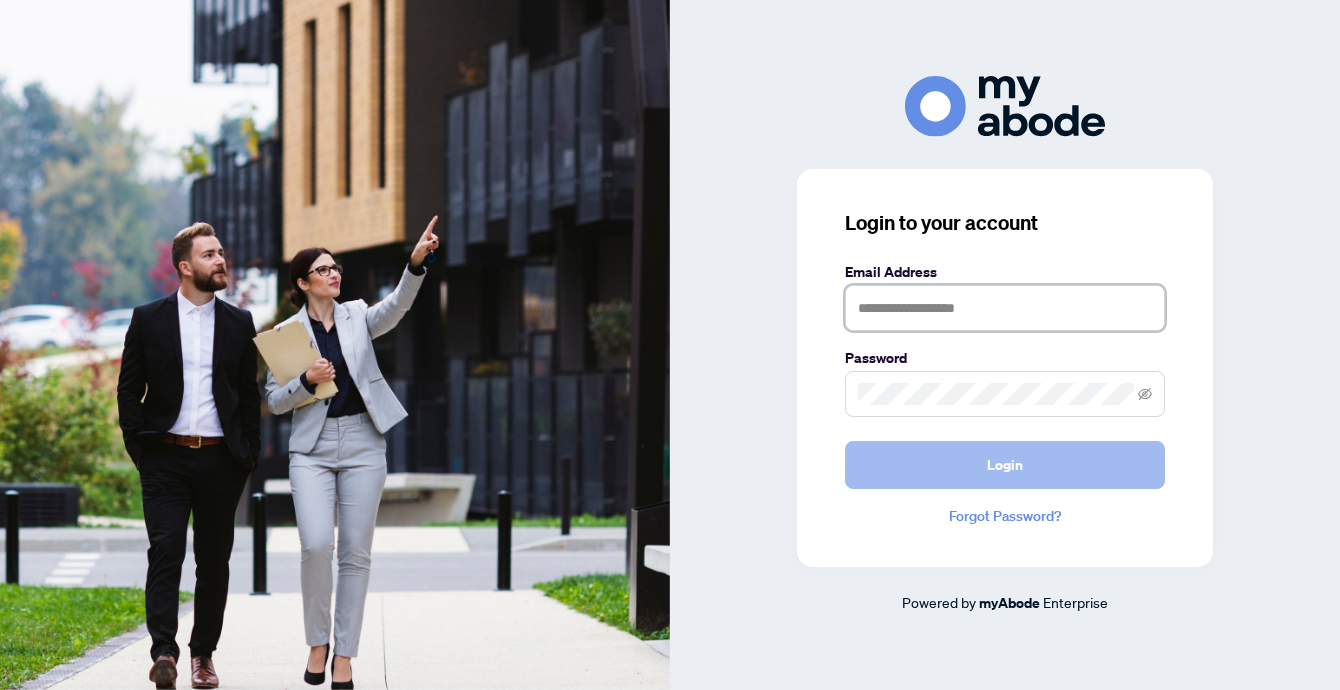type on "**********" 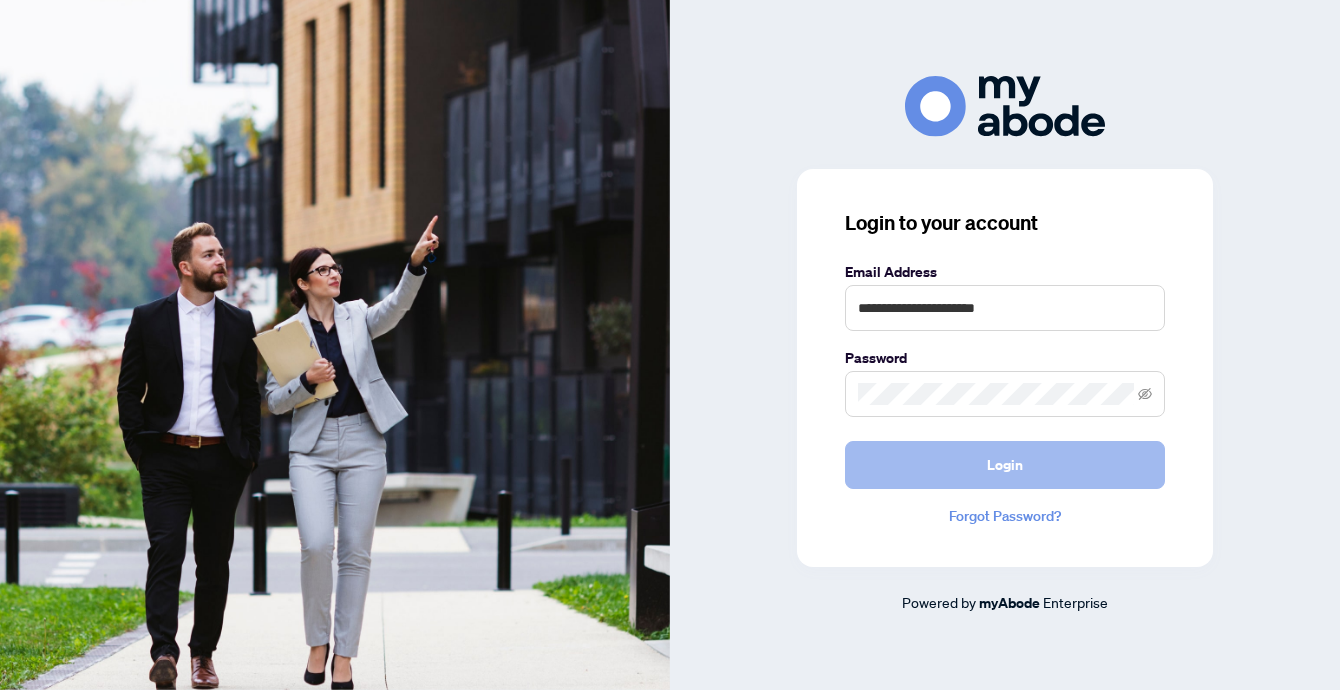 click on "Login" at bounding box center (1005, 465) 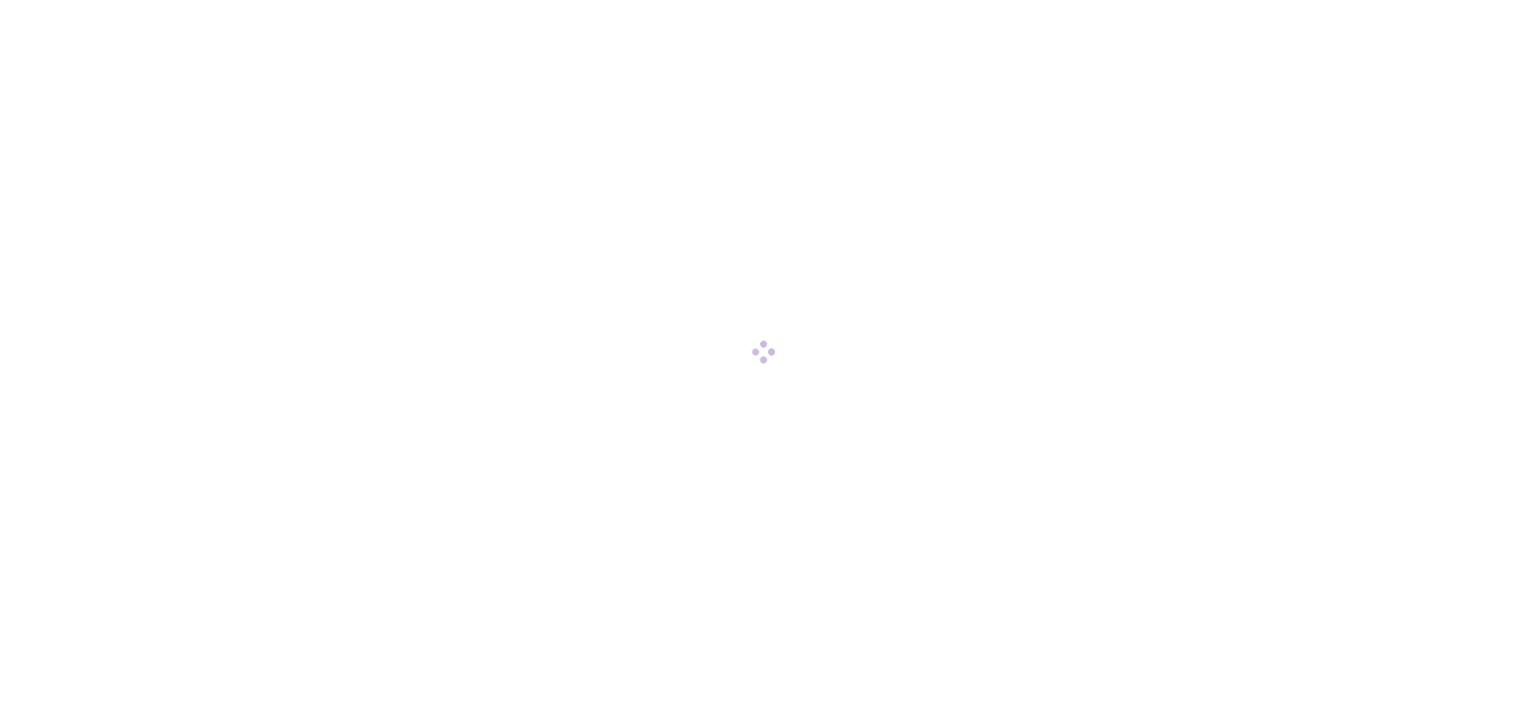 scroll, scrollTop: 0, scrollLeft: 0, axis: both 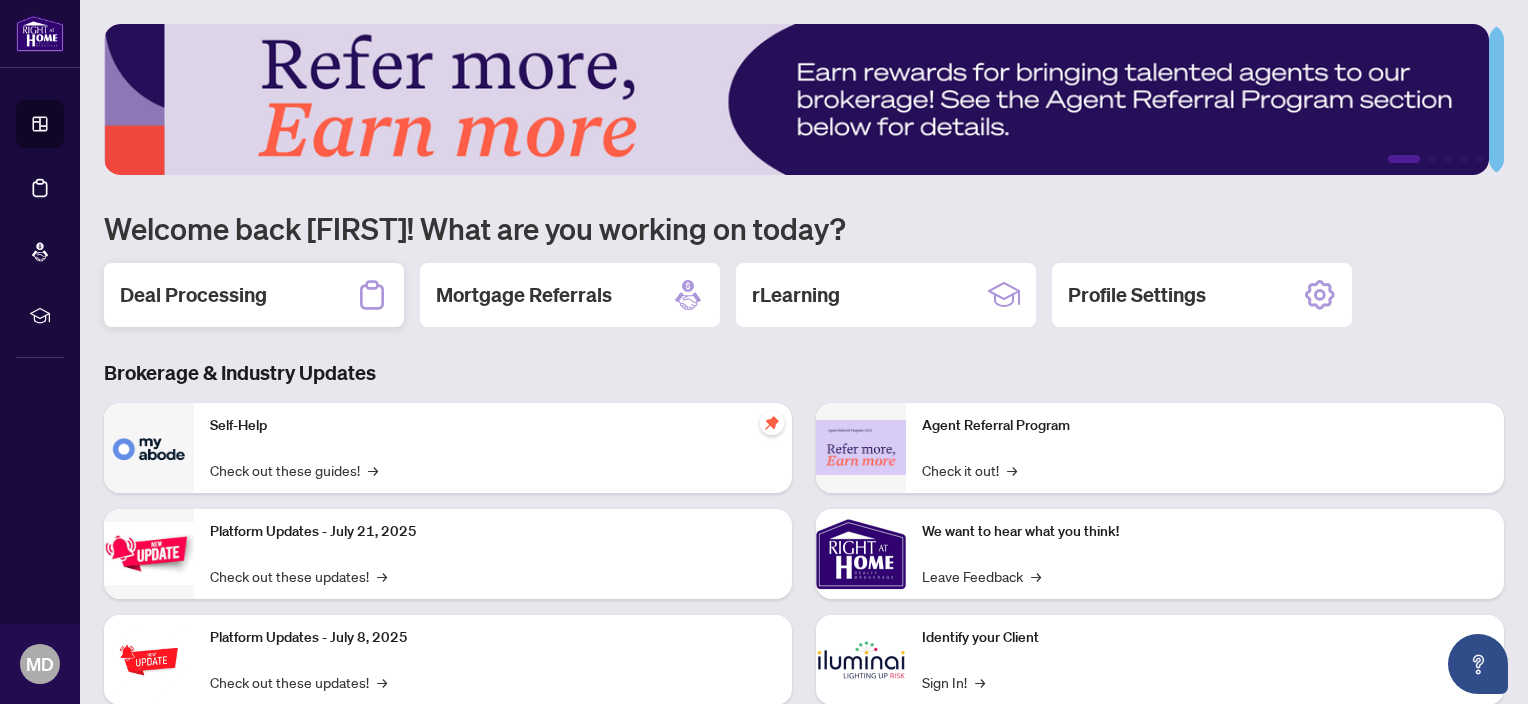 click on "Deal Processing" at bounding box center [193, 295] 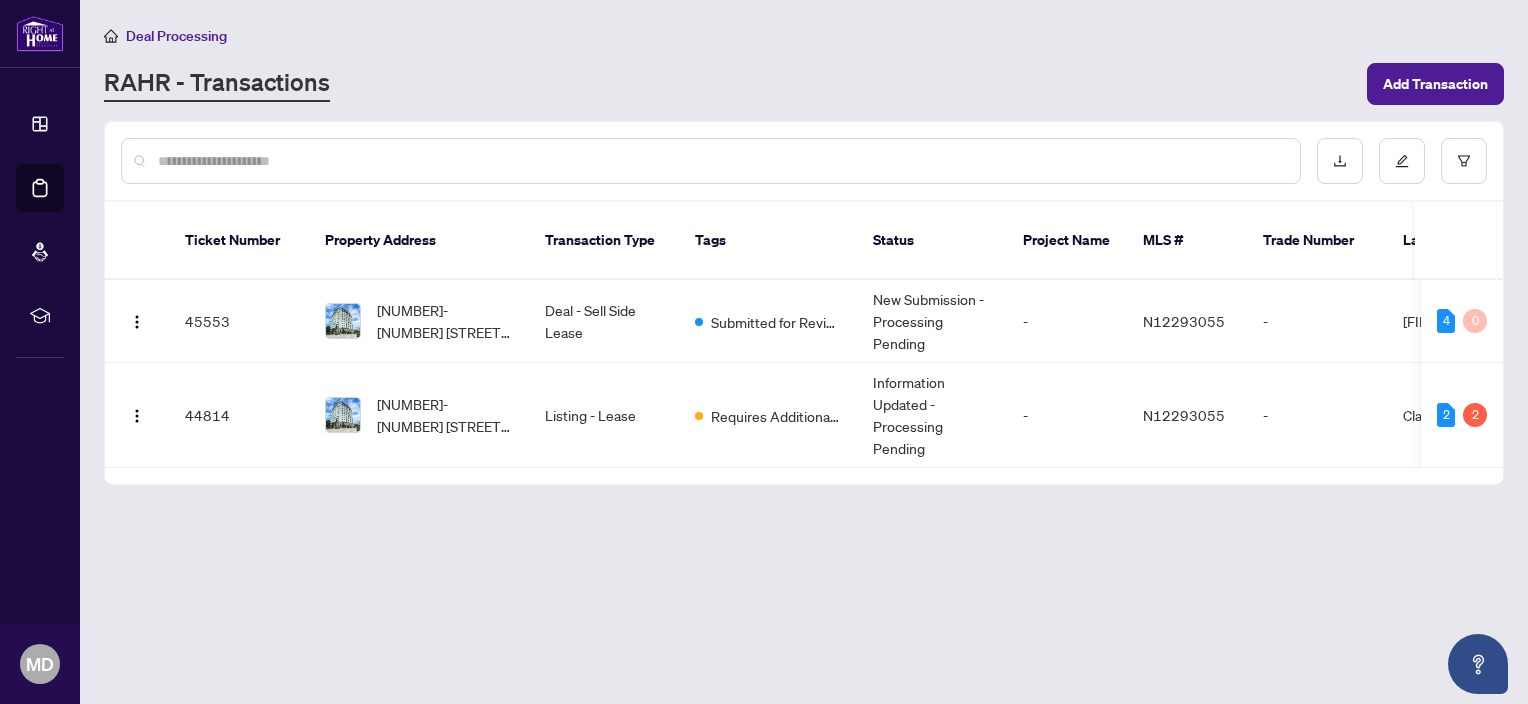 scroll, scrollTop: 0, scrollLeft: 62, axis: horizontal 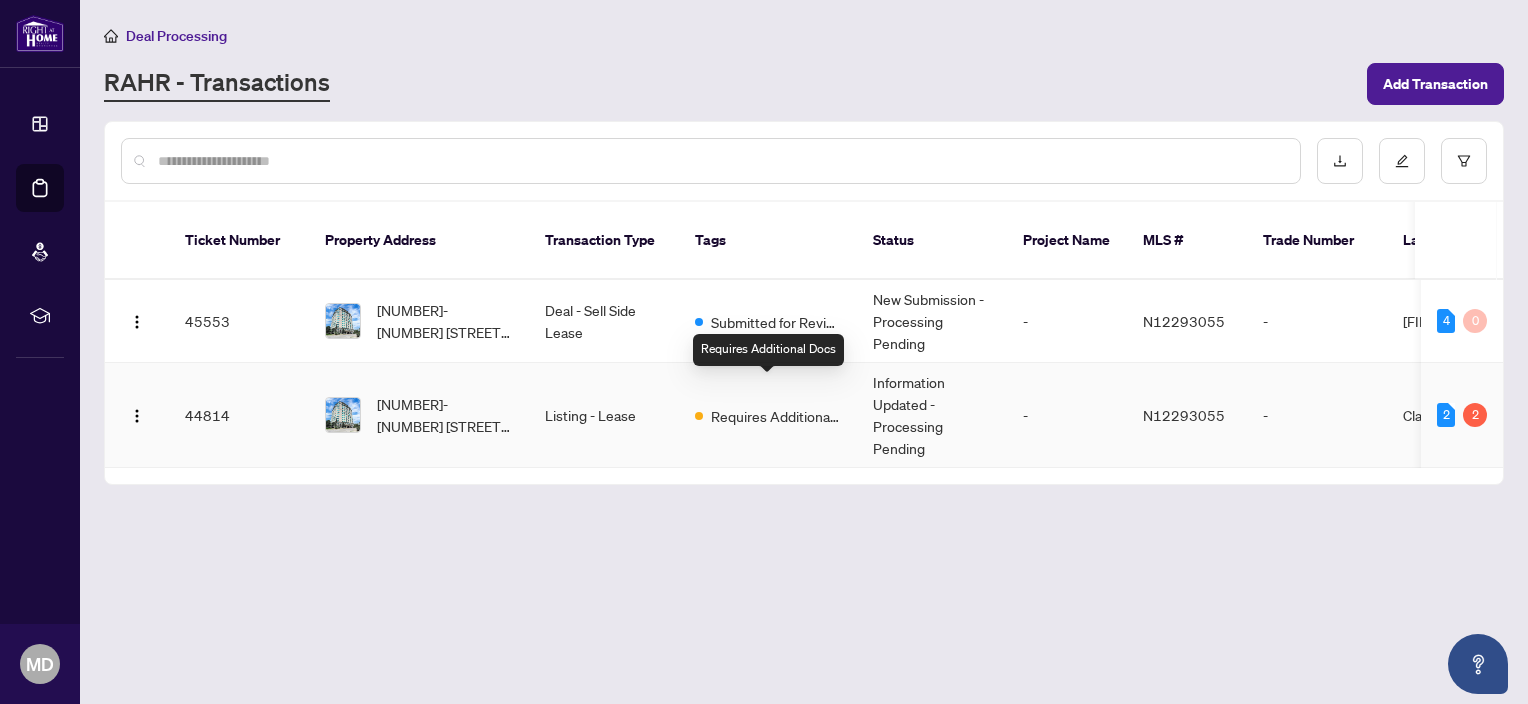click on "Requires Additional Docs" at bounding box center [776, 416] 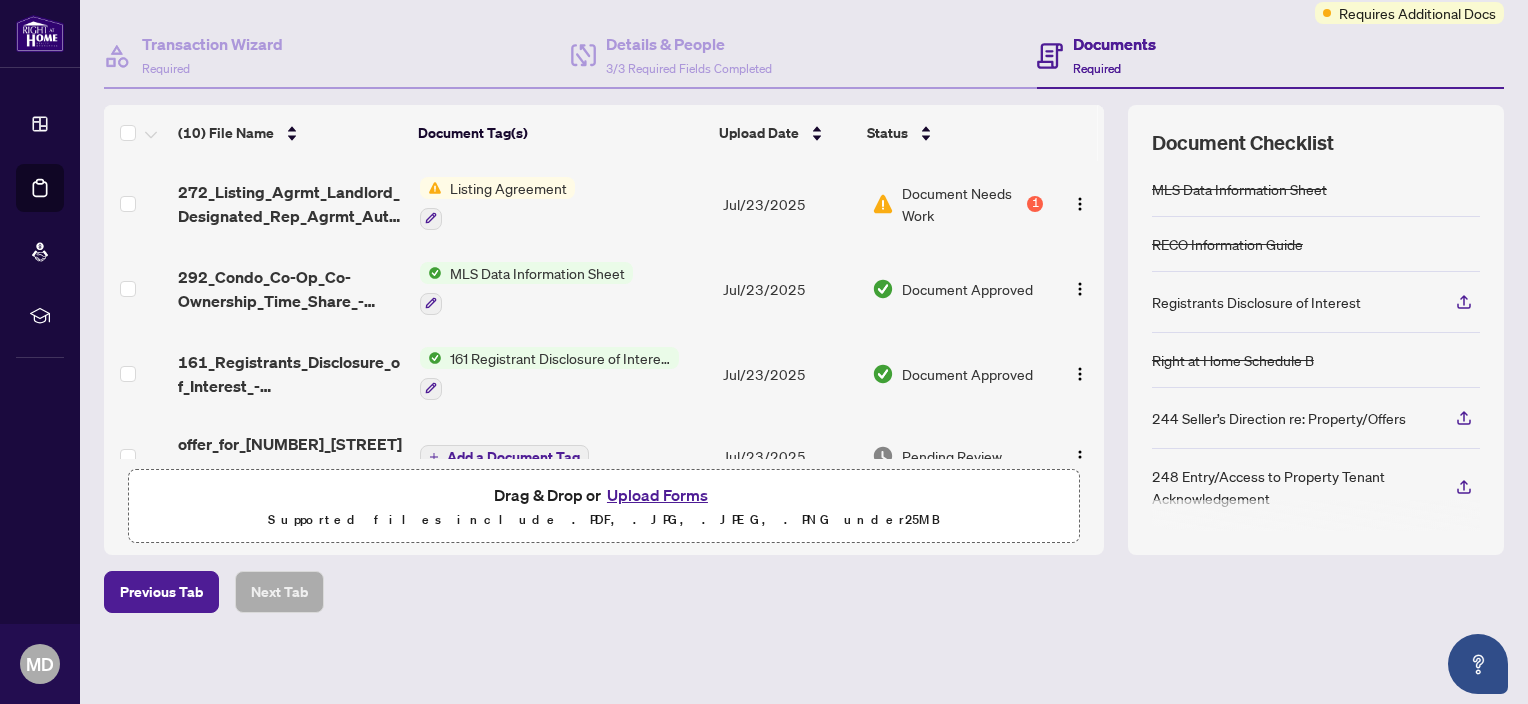 click on "1" at bounding box center [1035, 204] 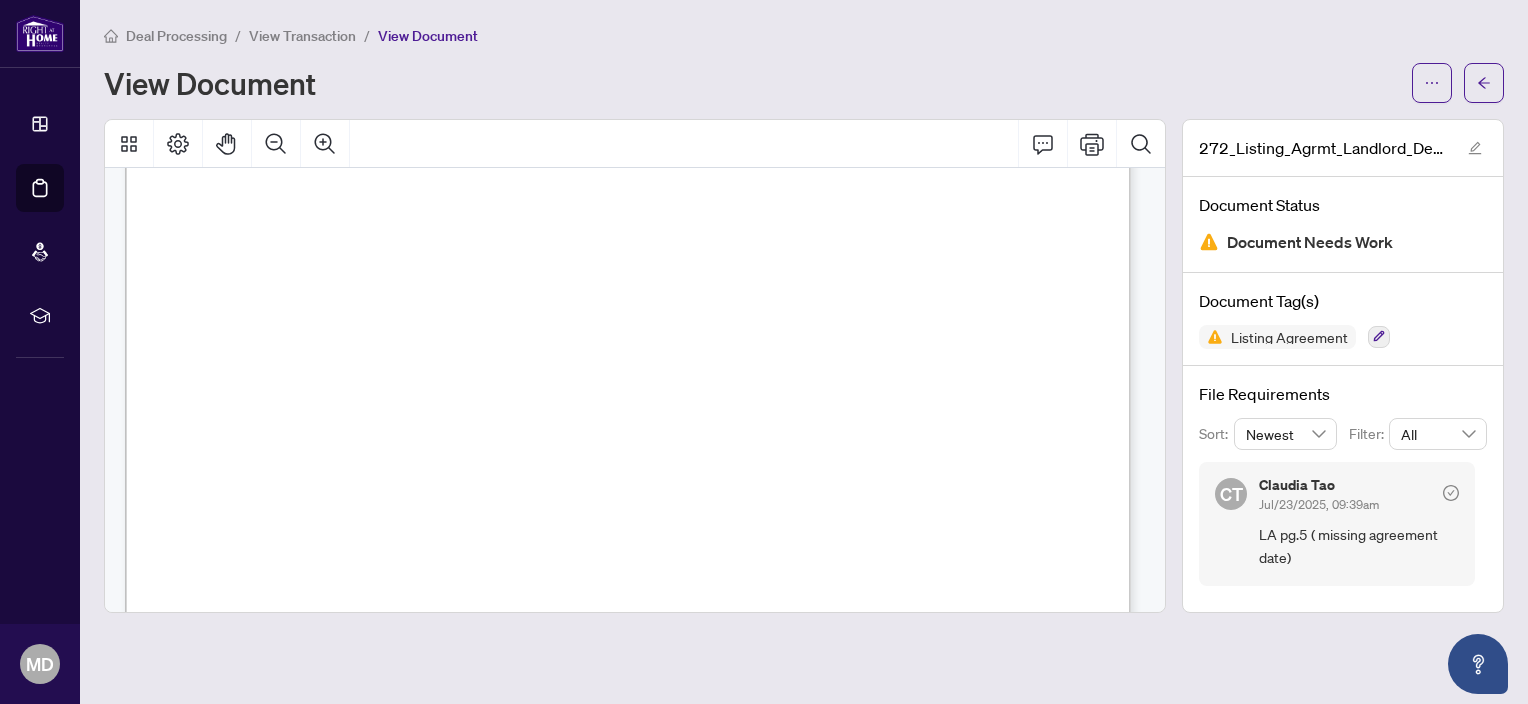 scroll, scrollTop: 0, scrollLeft: 0, axis: both 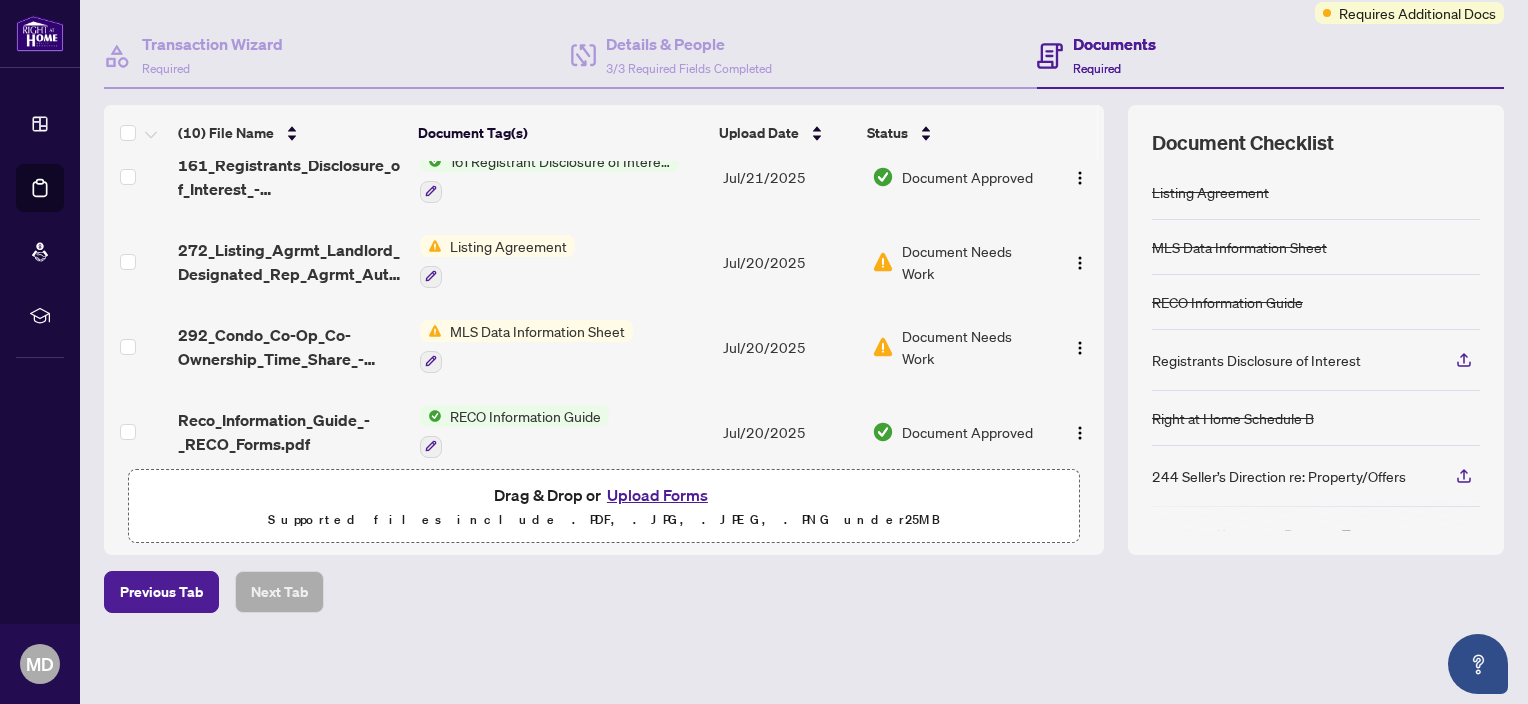 click on "Document Needs Work" at bounding box center [972, 262] 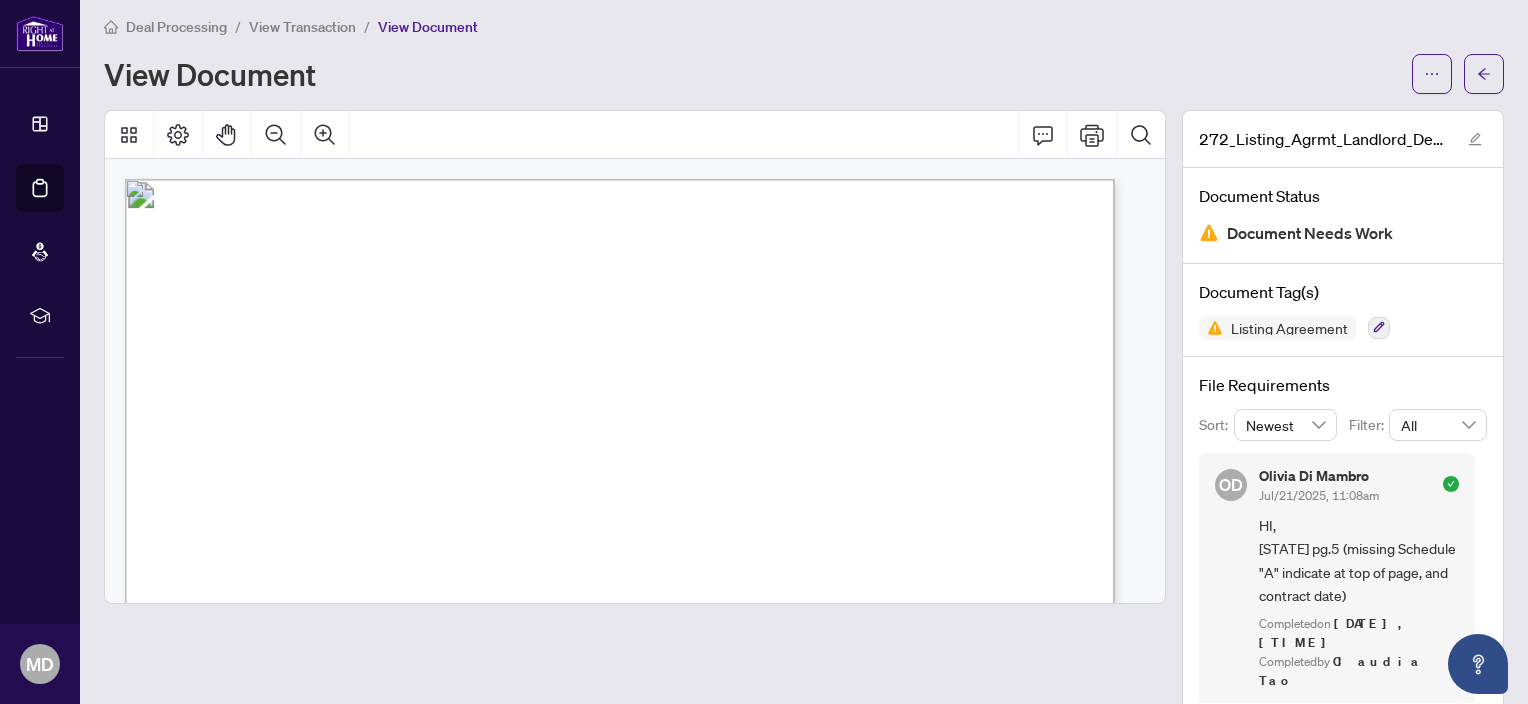 scroll, scrollTop: 12, scrollLeft: 0, axis: vertical 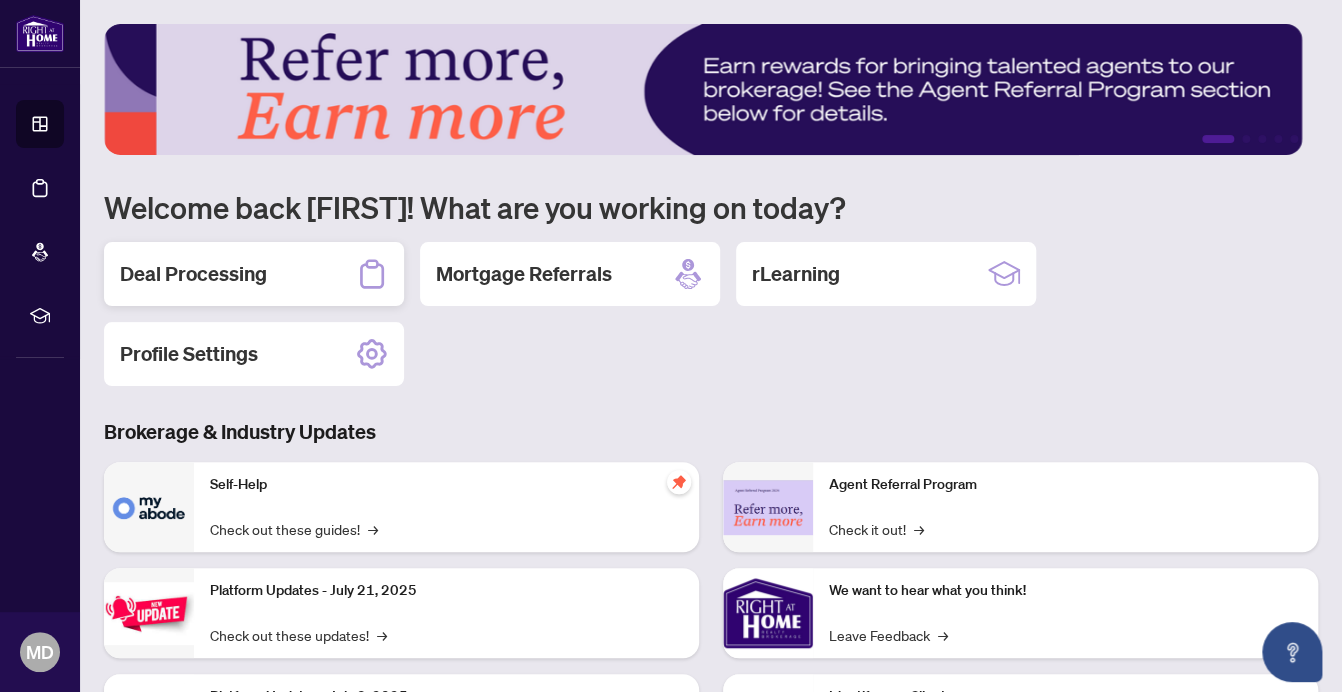 click on "Deal Processing" at bounding box center [193, 274] 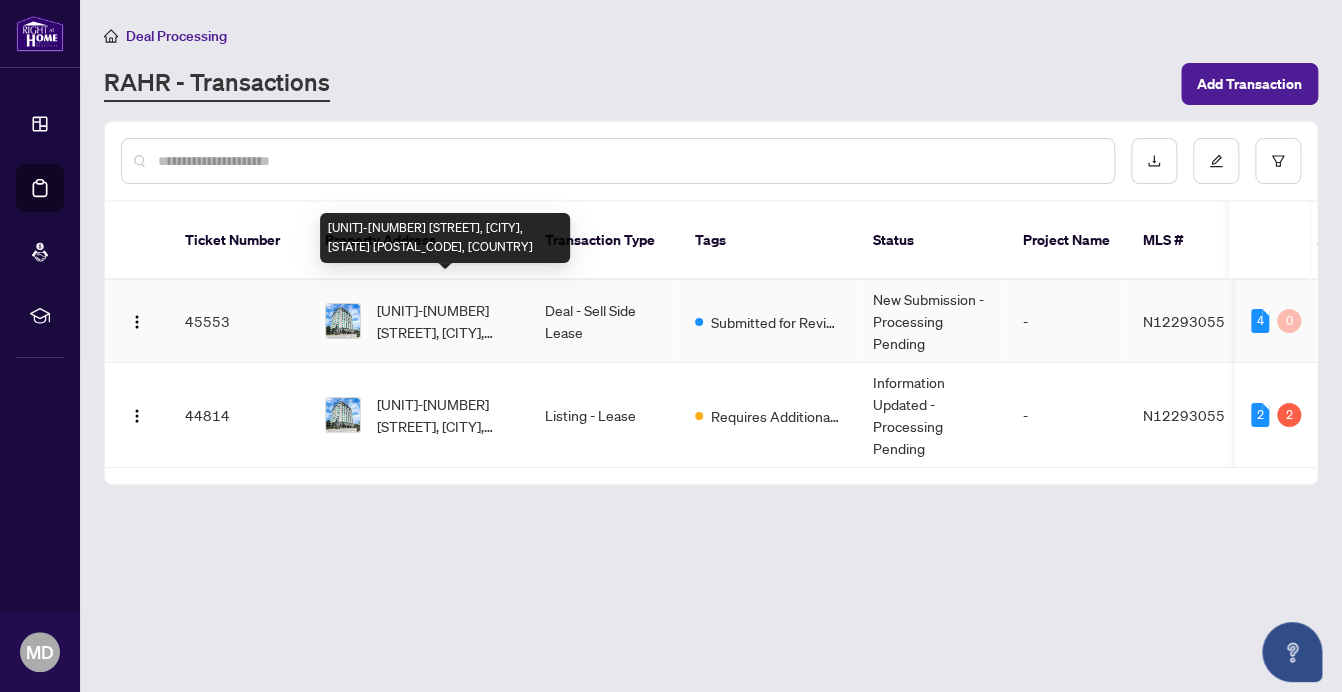 click on "[UNIT]-[NUMBER] [STREET], [CITY], [STATE] [POSTAL_CODE], [COUNTRY]" at bounding box center [445, 321] 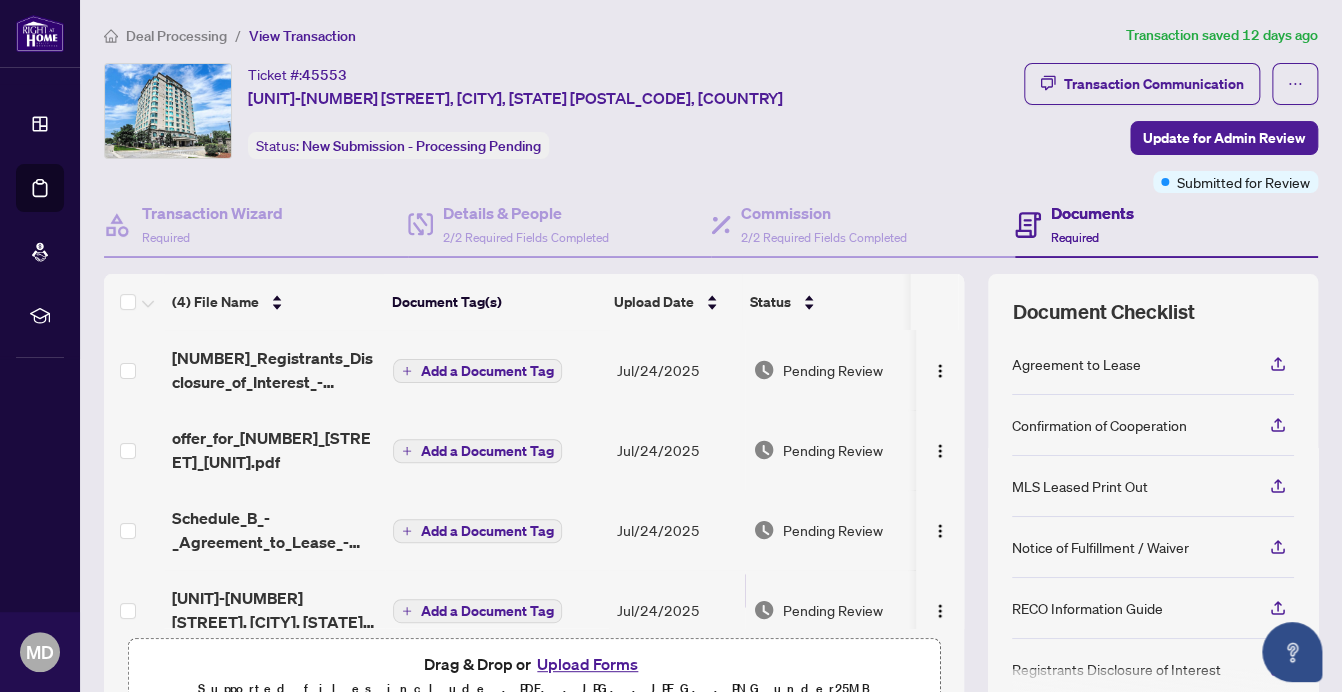 scroll, scrollTop: 28, scrollLeft: 0, axis: vertical 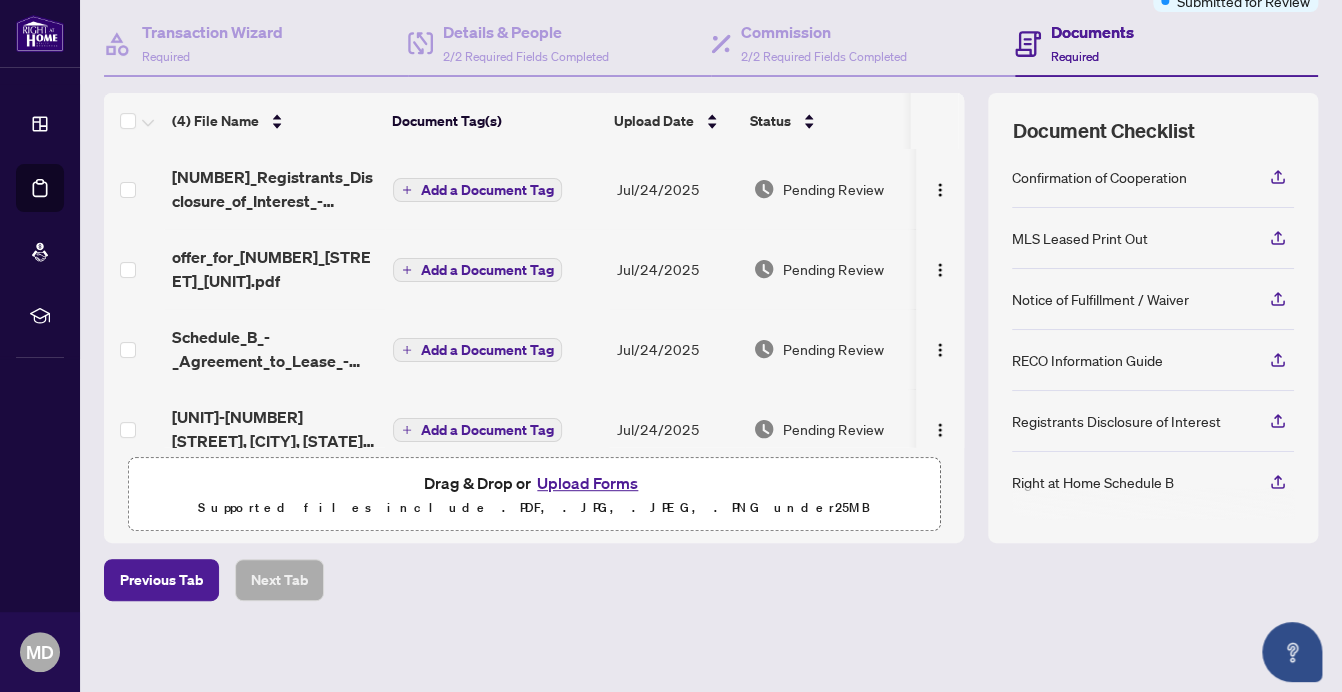 click on "Previous Tab Next Tab" at bounding box center (711, 580) 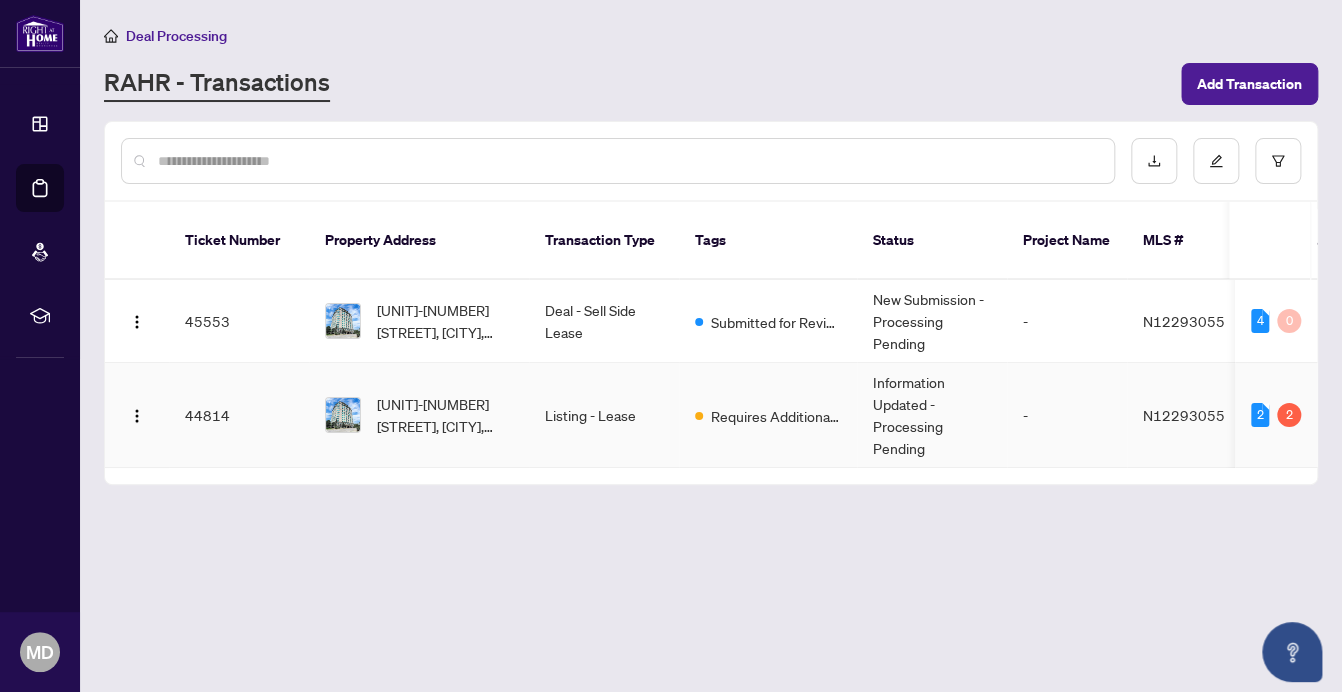 click on "[UNIT]-[NUMBER] [STREET], [CITY], [STATE] [POSTAL_CODE], [COUNTRY]" at bounding box center [445, 415] 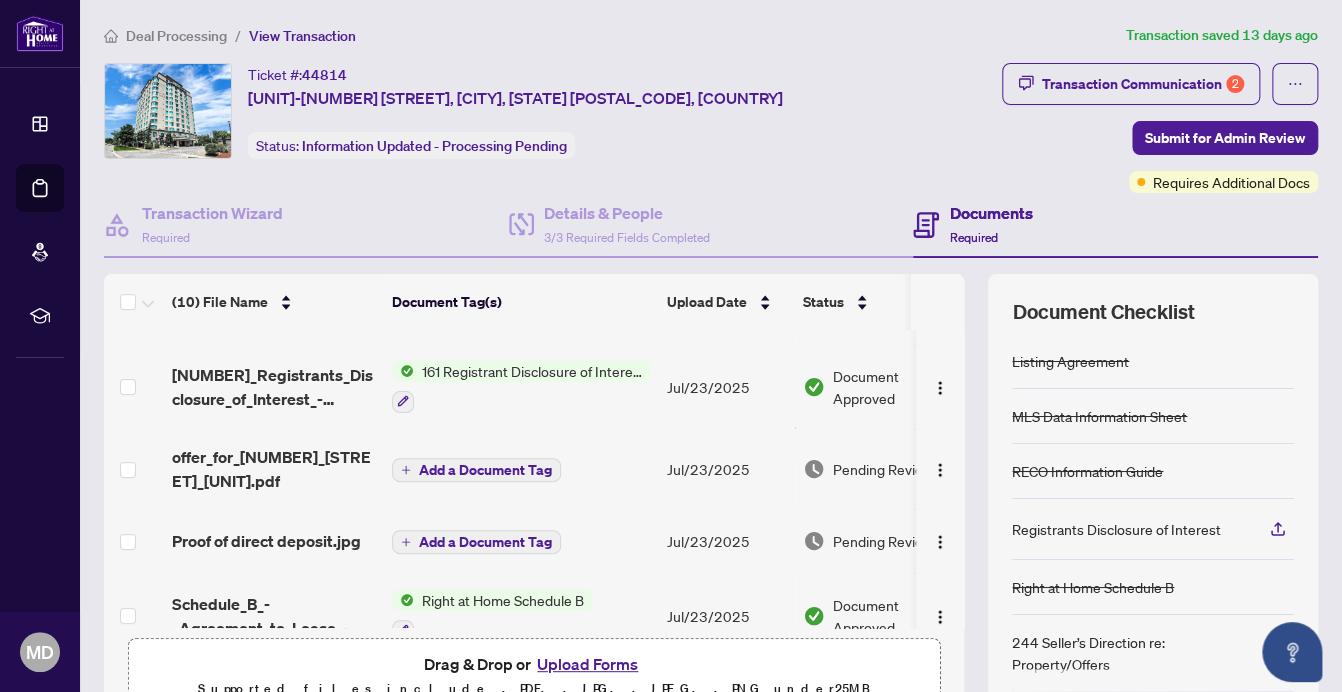 scroll, scrollTop: 200, scrollLeft: 0, axis: vertical 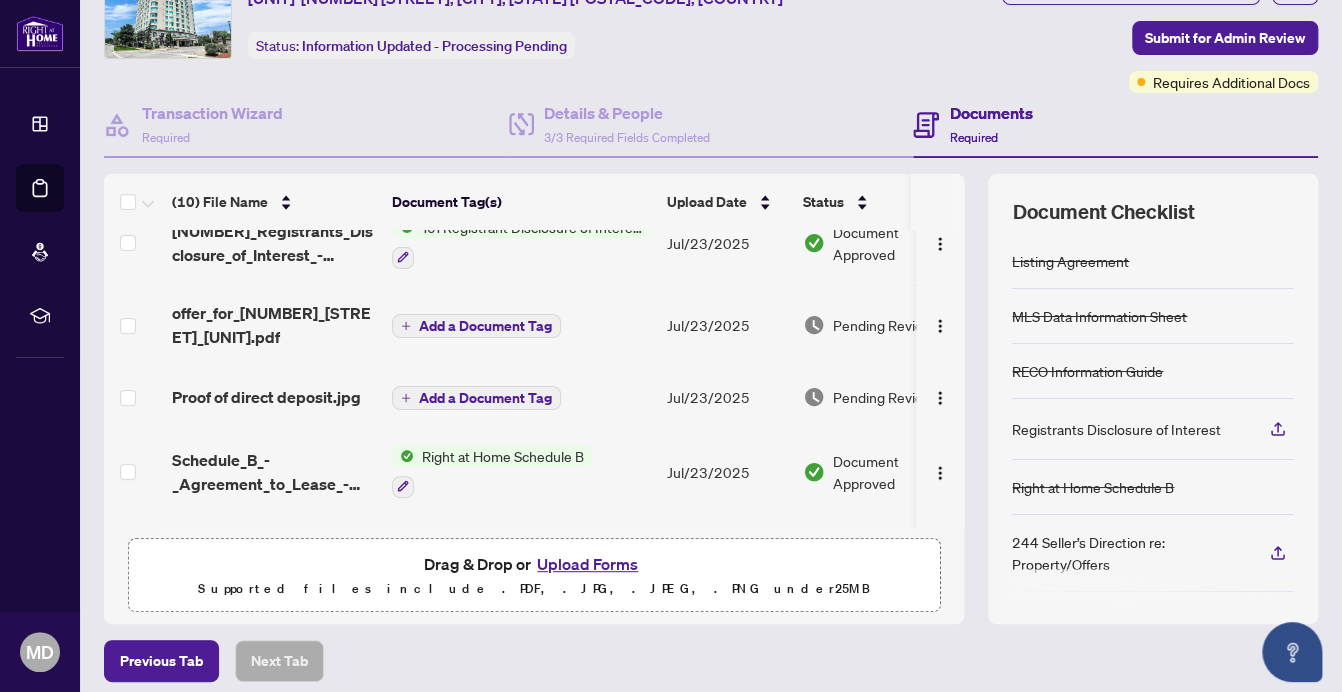 click on "Upload Forms" at bounding box center (587, 564) 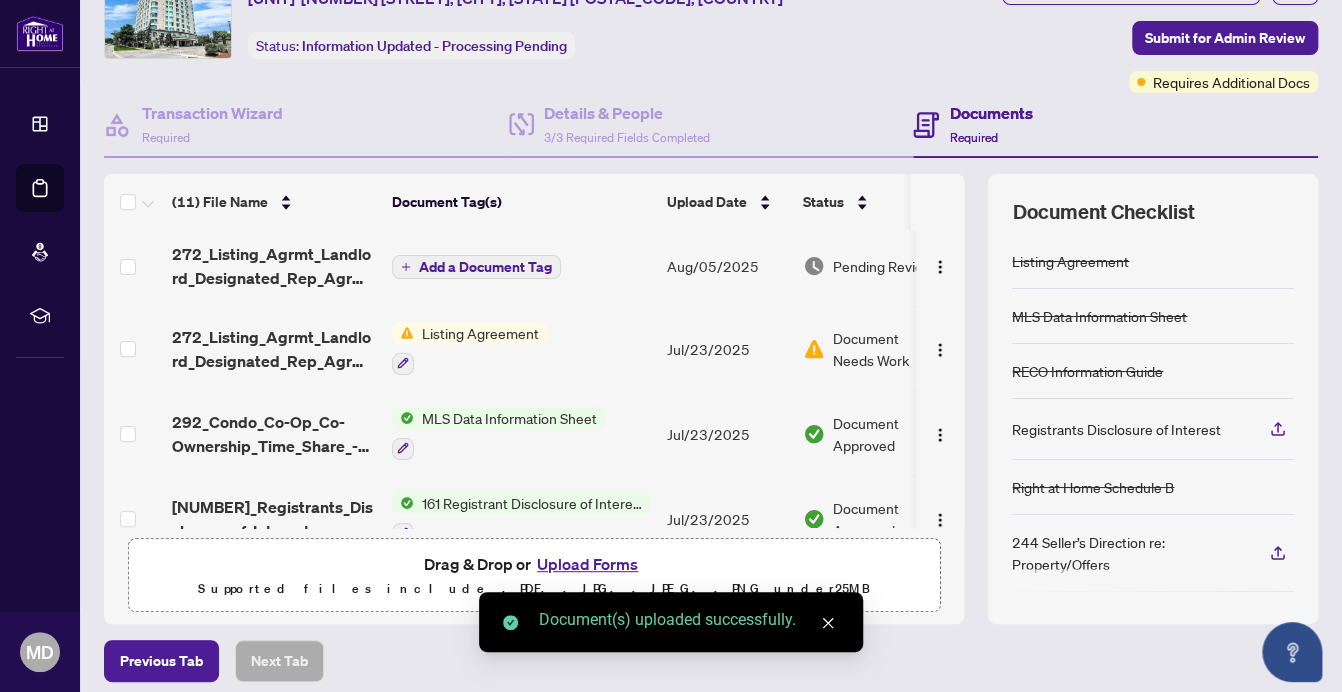 scroll, scrollTop: 0, scrollLeft: 0, axis: both 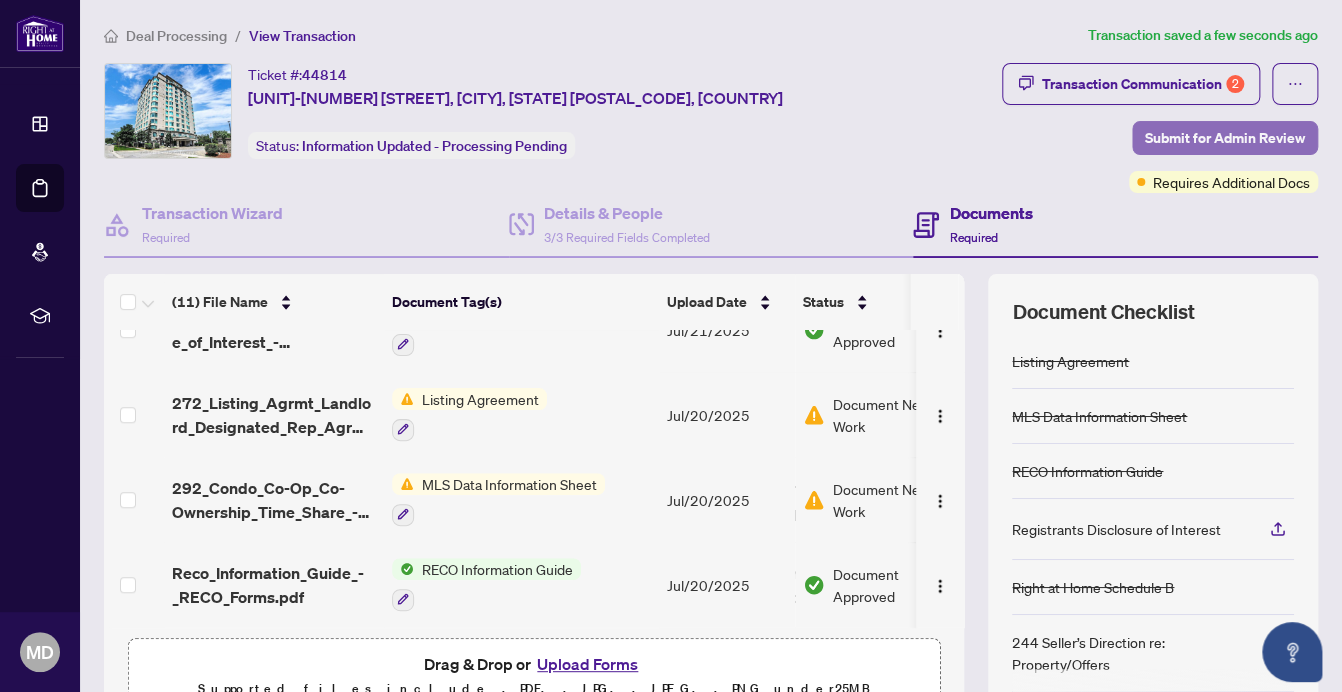 click on "Submit for Admin Review" at bounding box center [1225, 138] 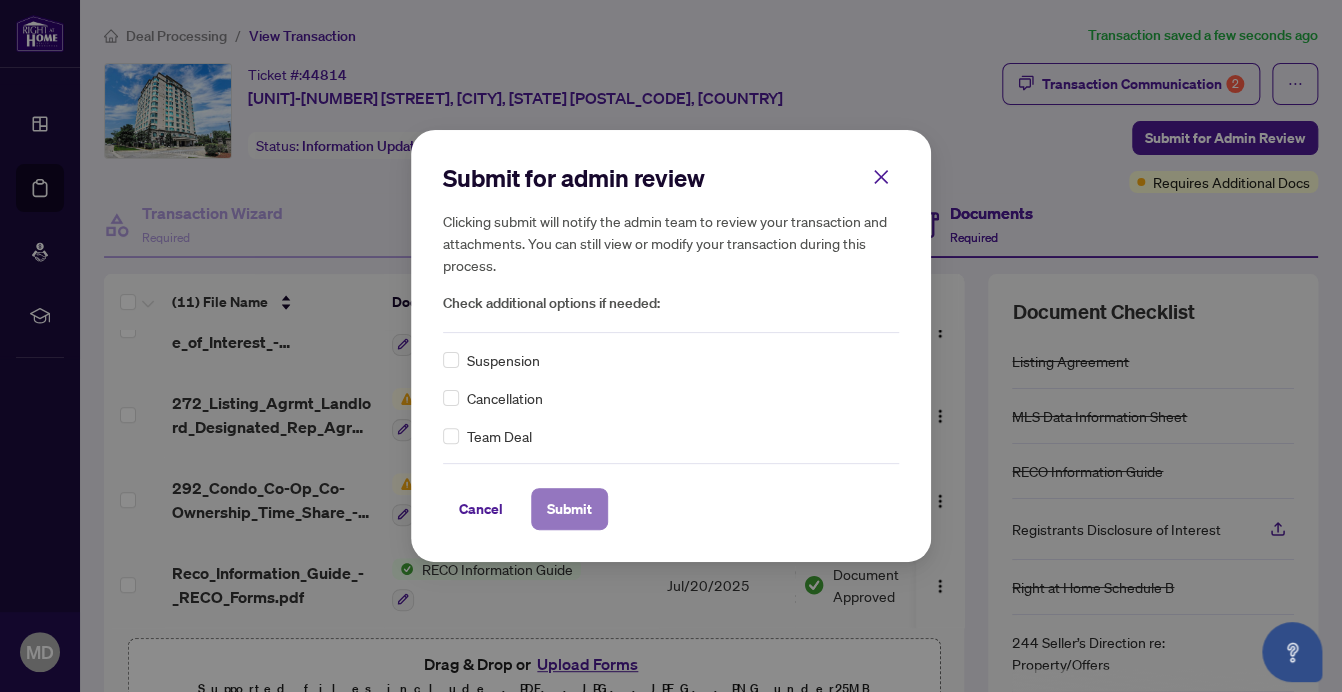 click on "Submit" at bounding box center [569, 509] 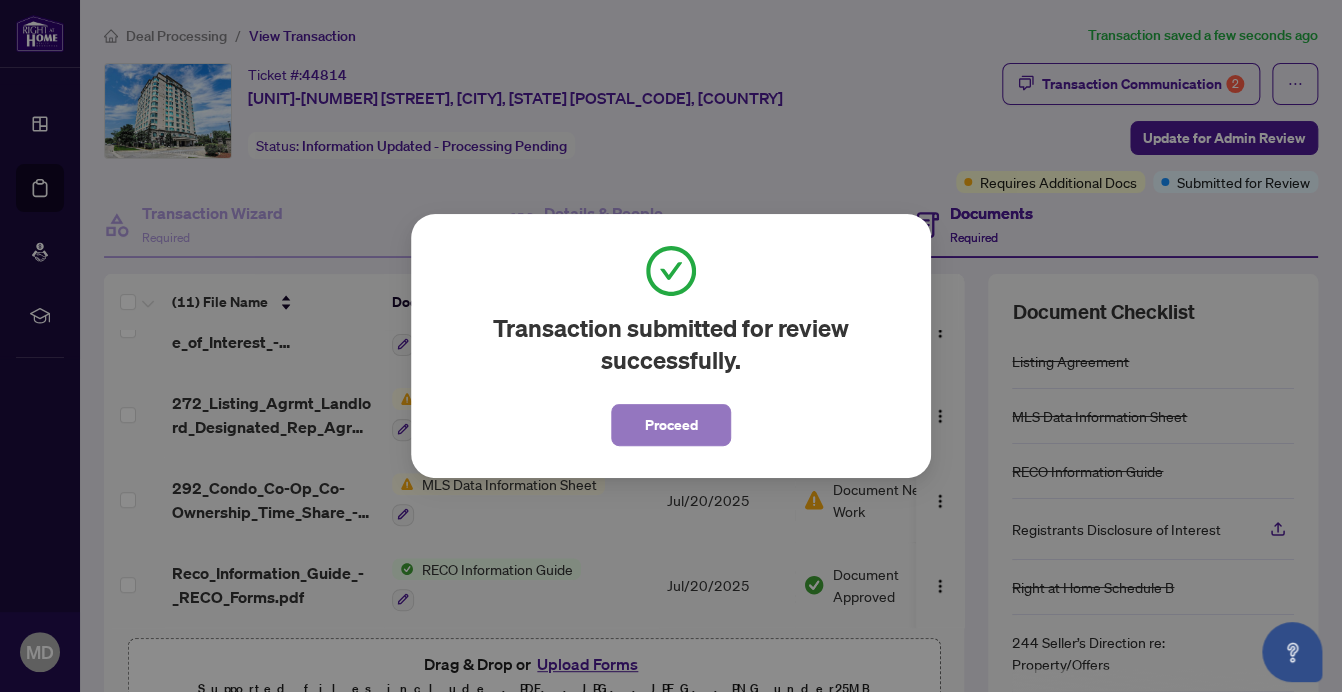click on "Proceed" at bounding box center [671, 425] 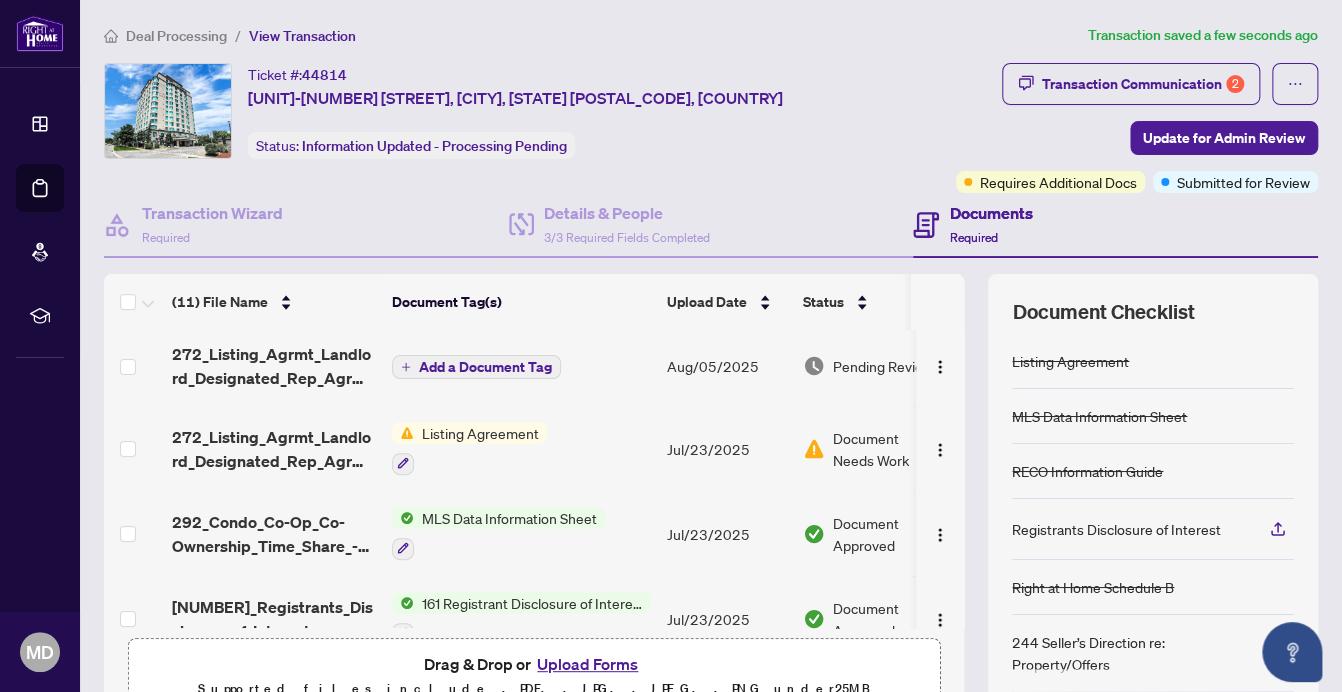 scroll, scrollTop: 0, scrollLeft: 0, axis: both 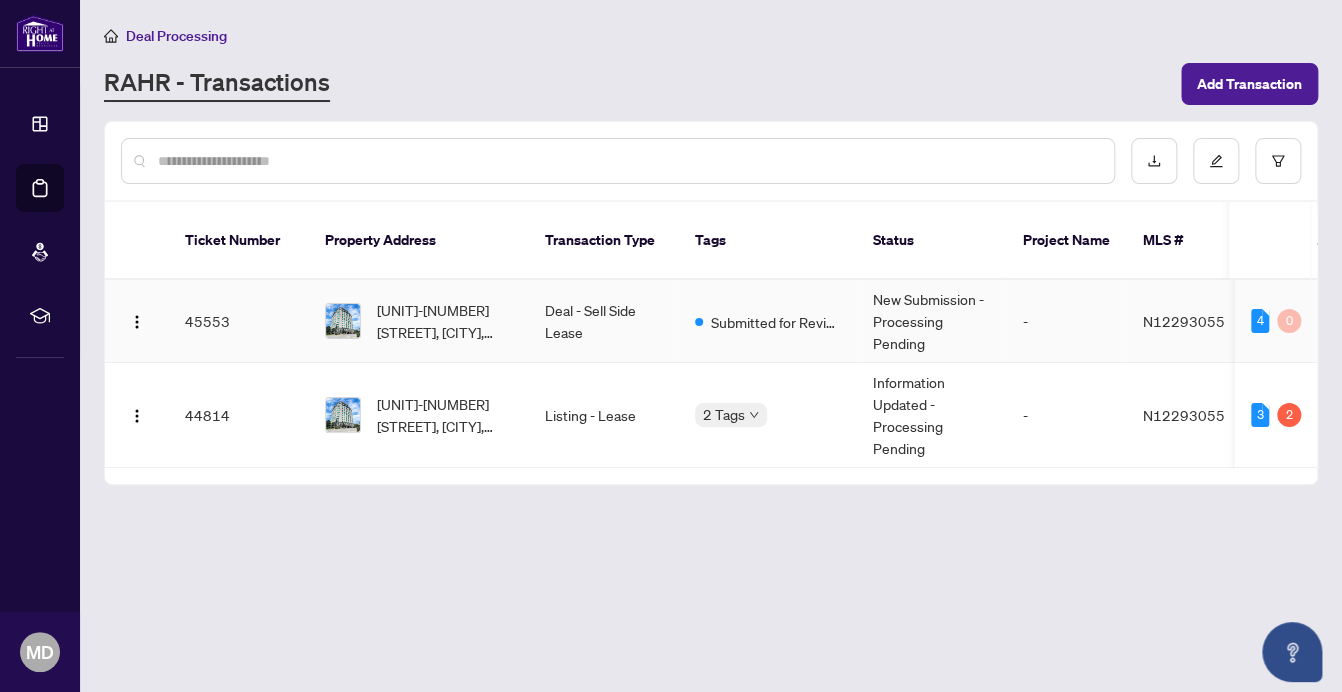click on "Submitted for Review" at bounding box center [776, 322] 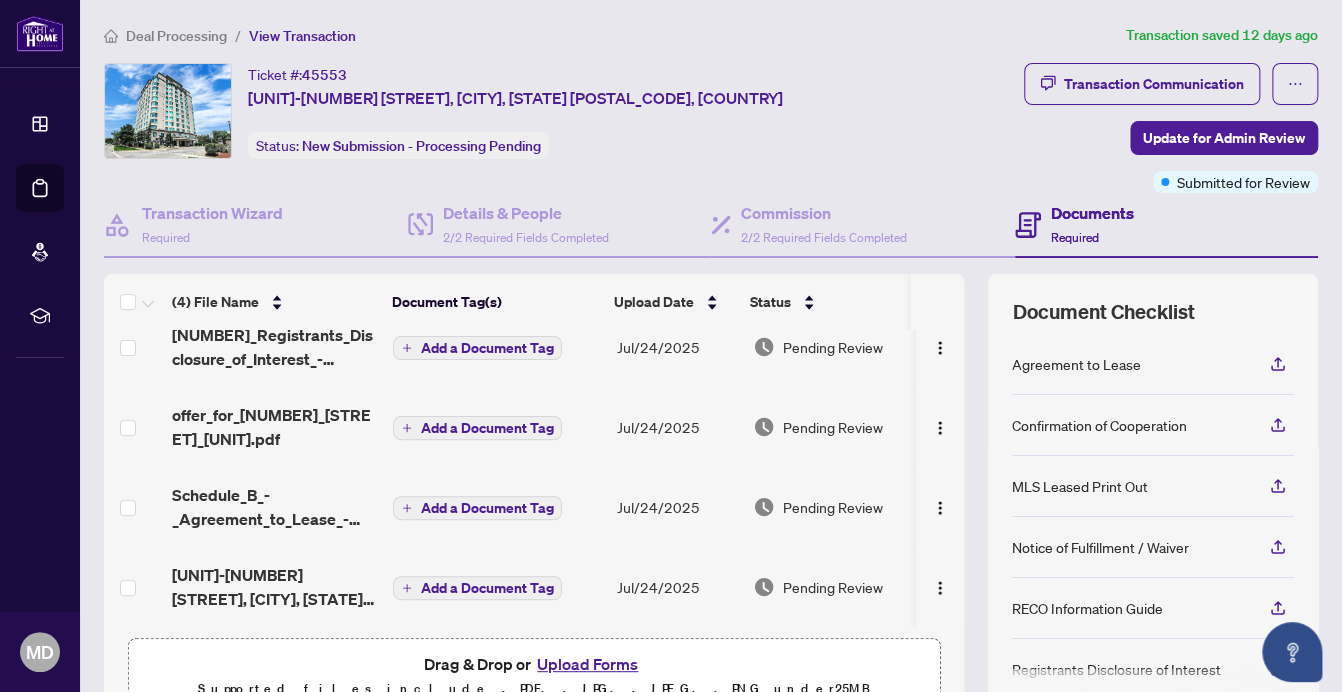 scroll, scrollTop: 0, scrollLeft: 0, axis: both 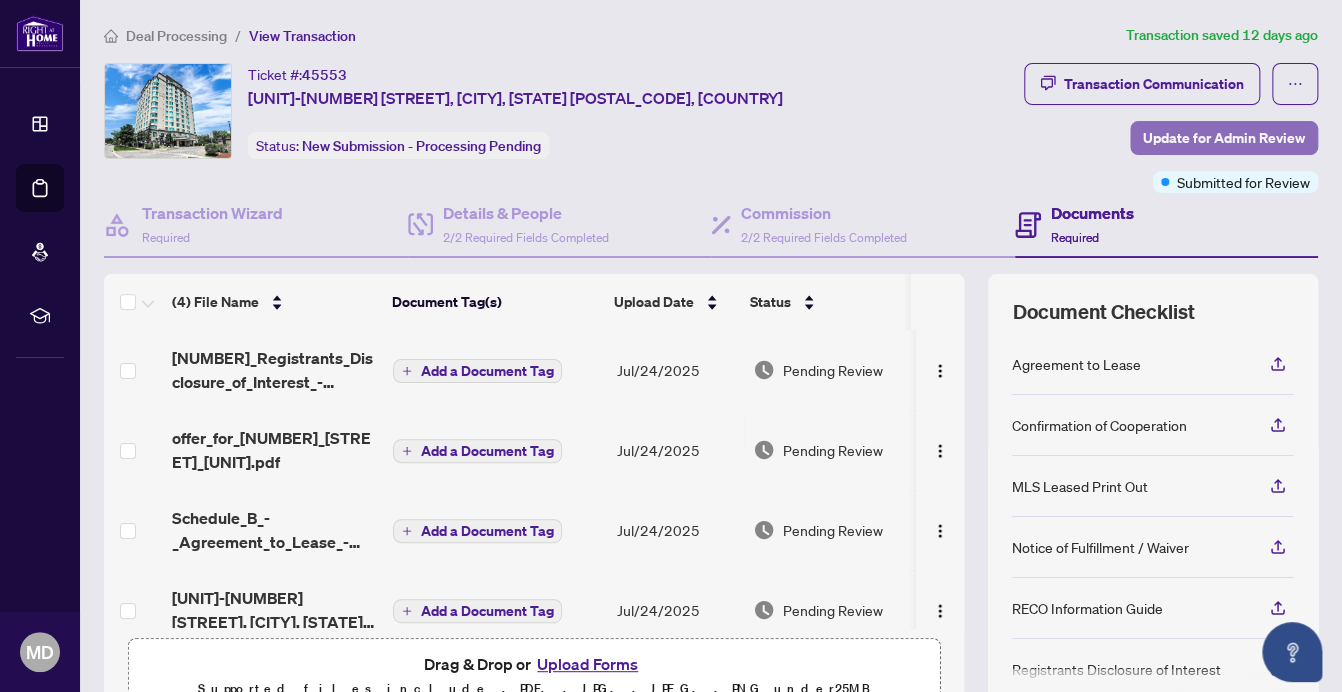 click on "Update for Admin Review" at bounding box center [1224, 138] 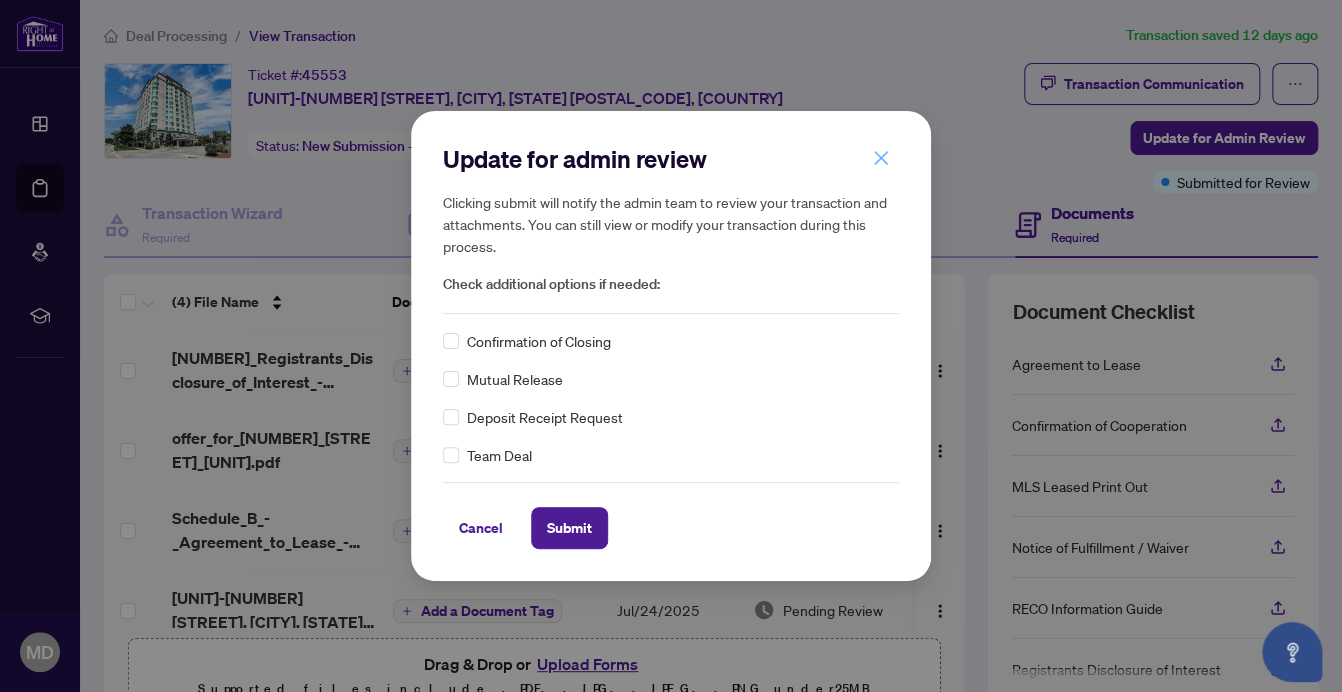 click 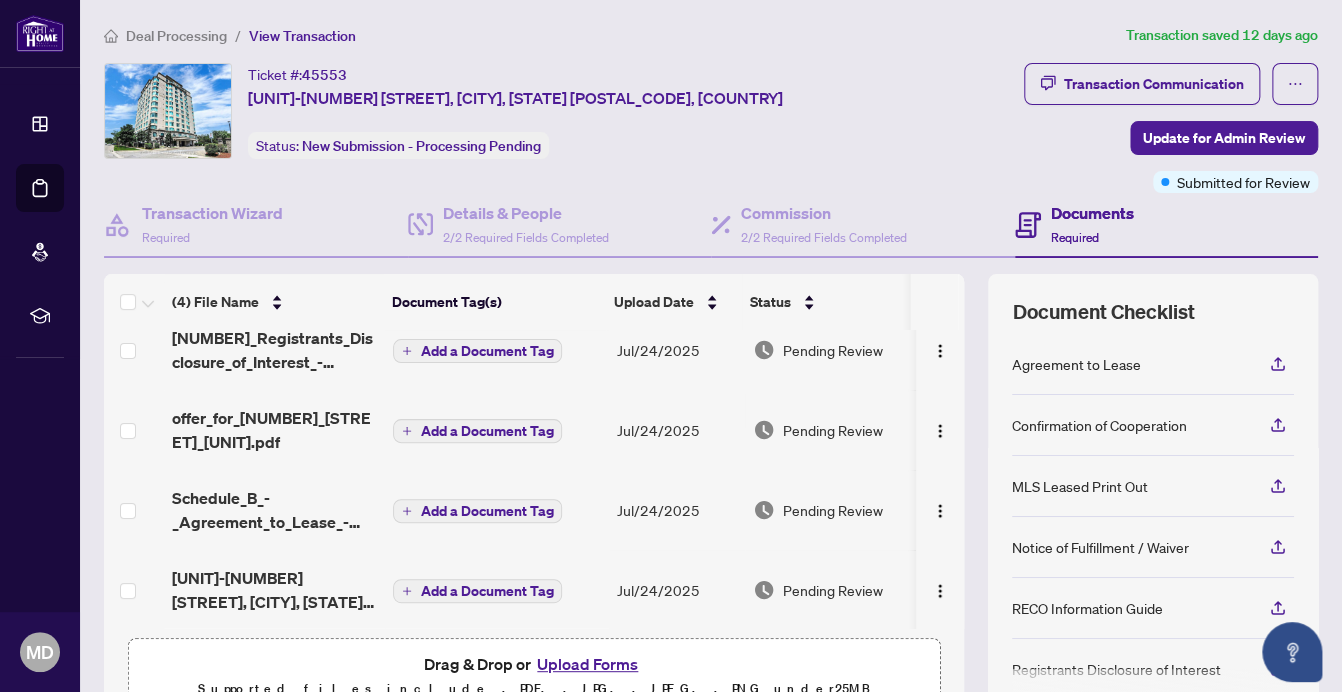 scroll, scrollTop: 28, scrollLeft: 0, axis: vertical 